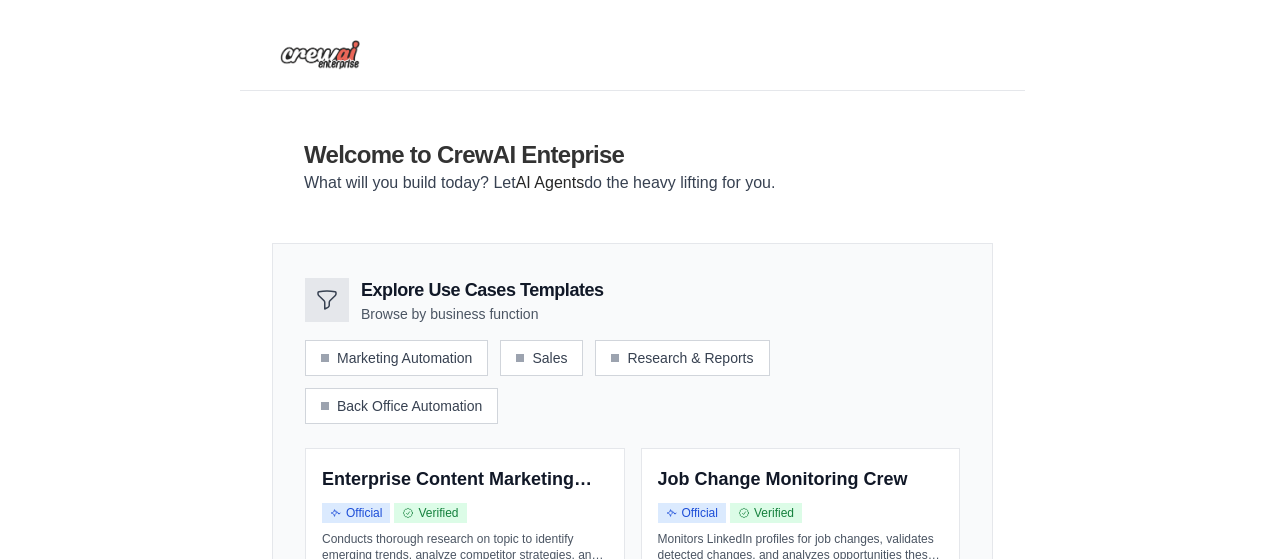 scroll, scrollTop: 0, scrollLeft: 0, axis: both 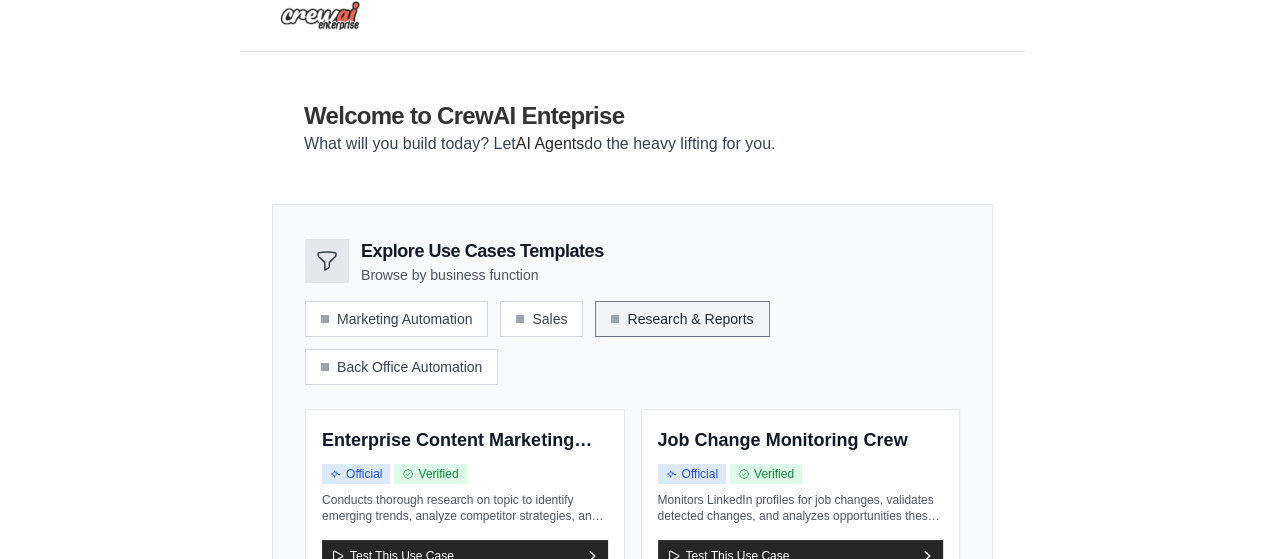 click on "Research & Reports" at bounding box center (682, 319) 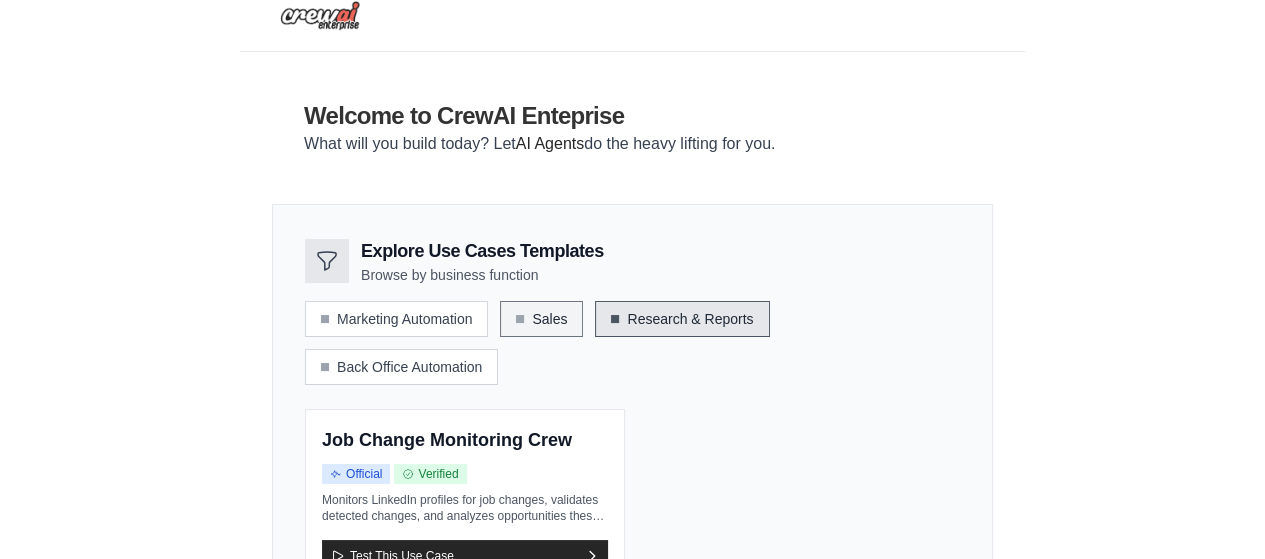 click on "Sales" at bounding box center [541, 319] 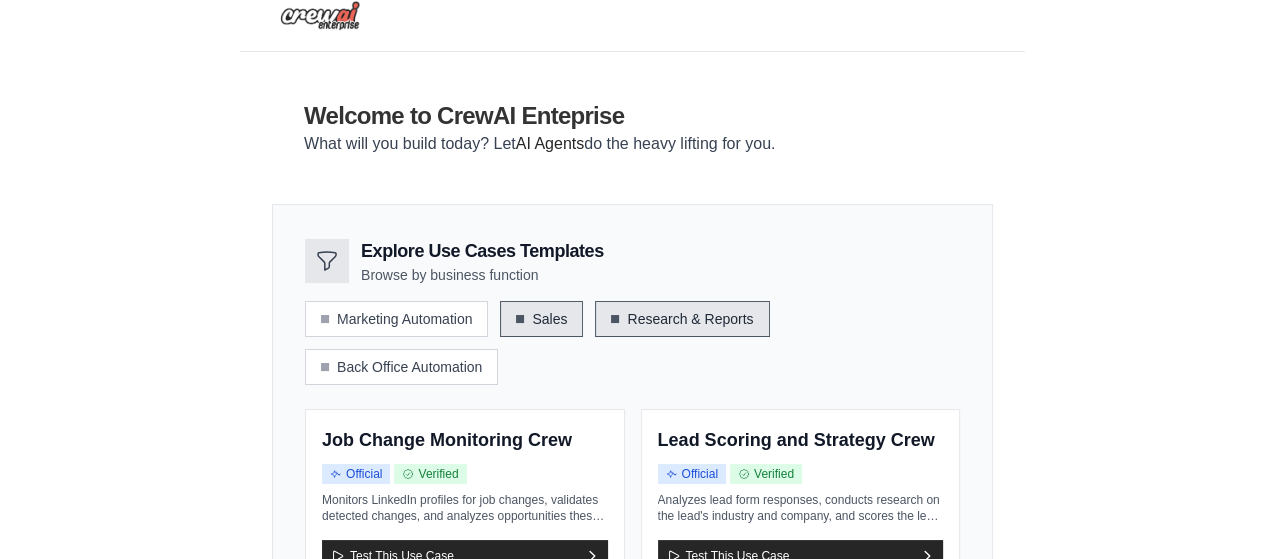 click on "Research & Reports" at bounding box center [682, 319] 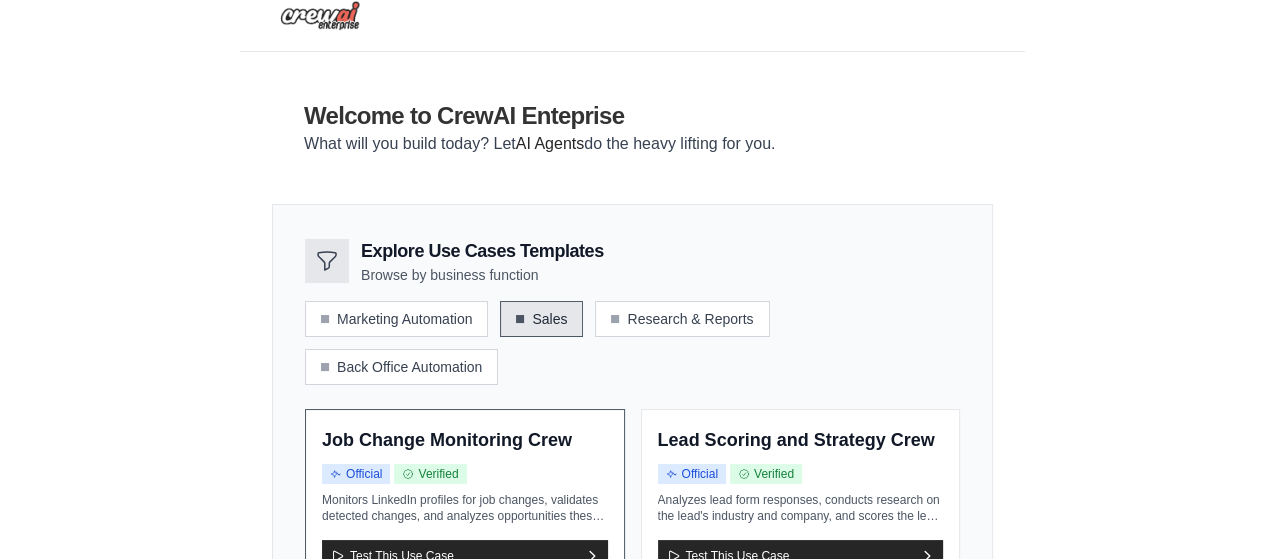 scroll, scrollTop: 239, scrollLeft: 0, axis: vertical 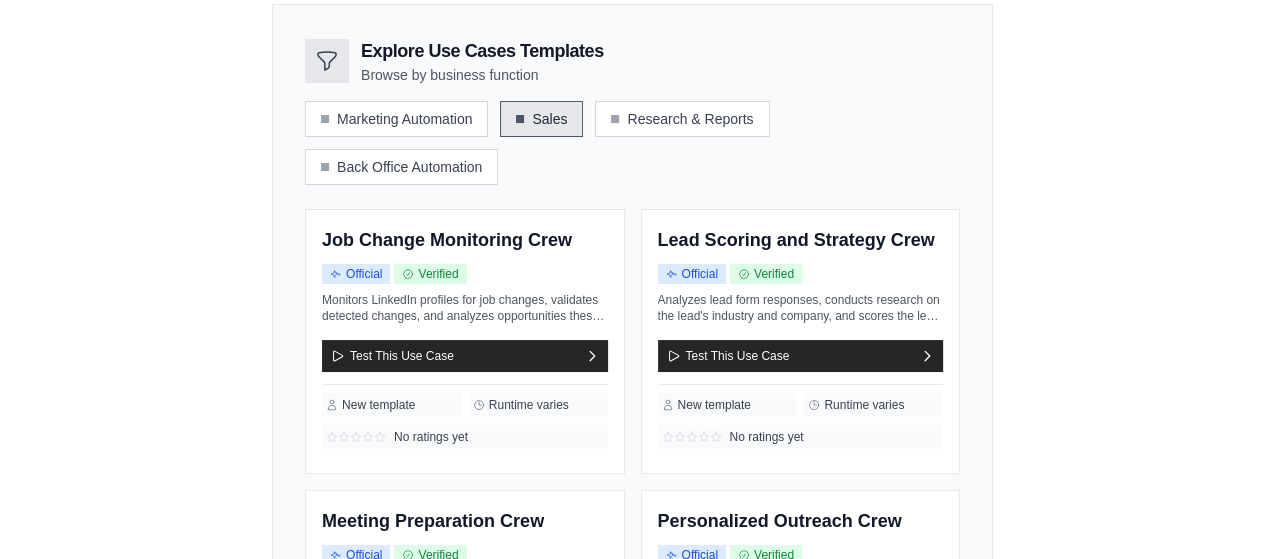 click on "Sales" at bounding box center [541, 119] 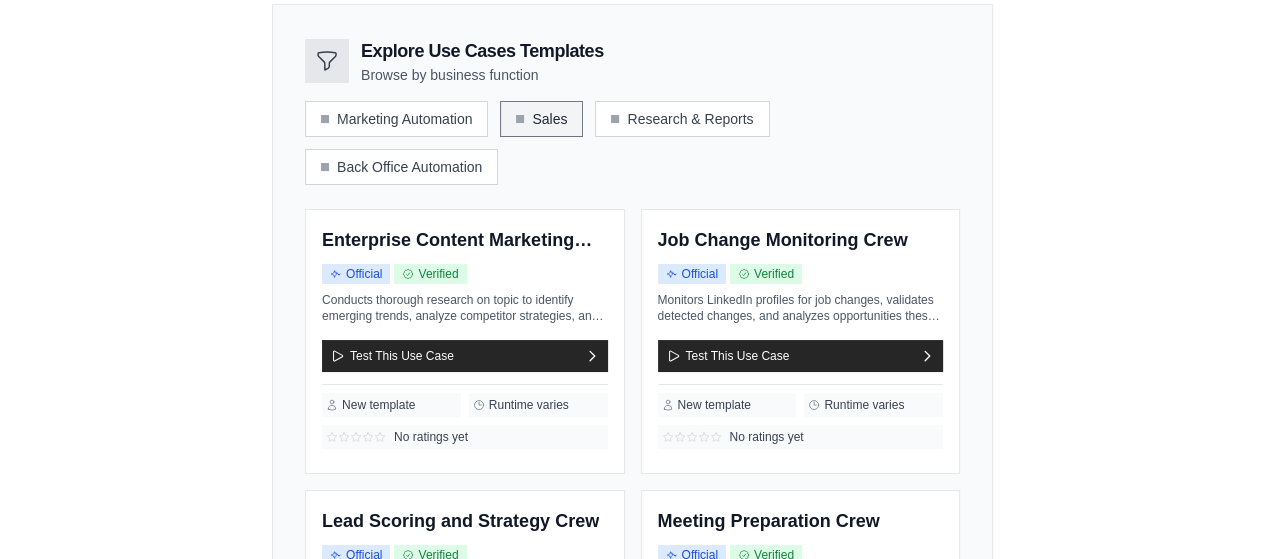 click on "Sales" at bounding box center [541, 119] 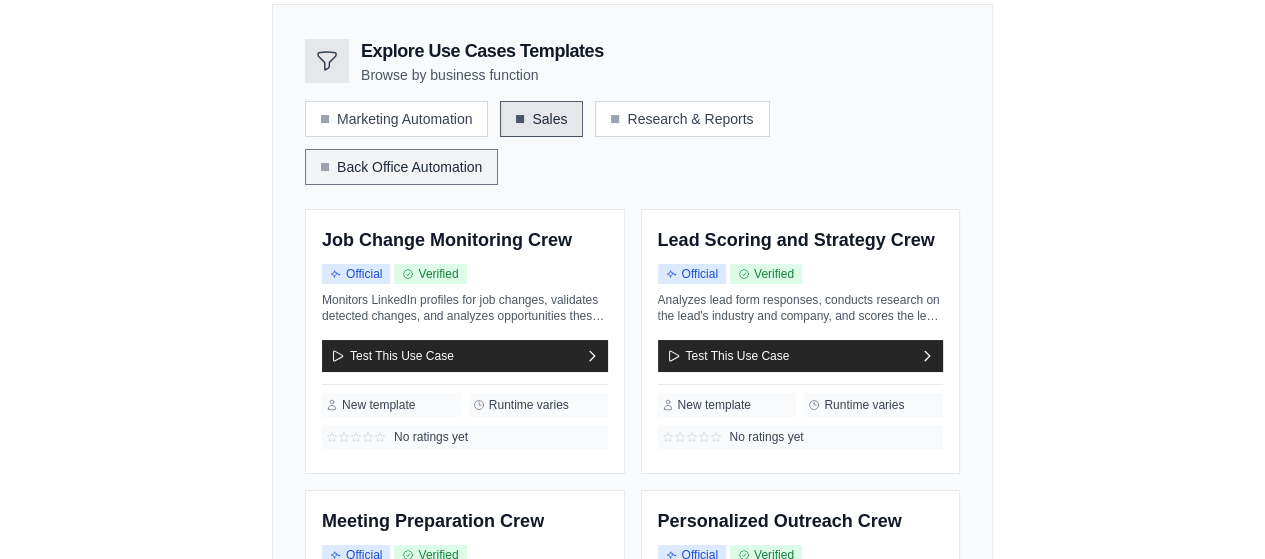 click on "Back Office Automation" at bounding box center [401, 167] 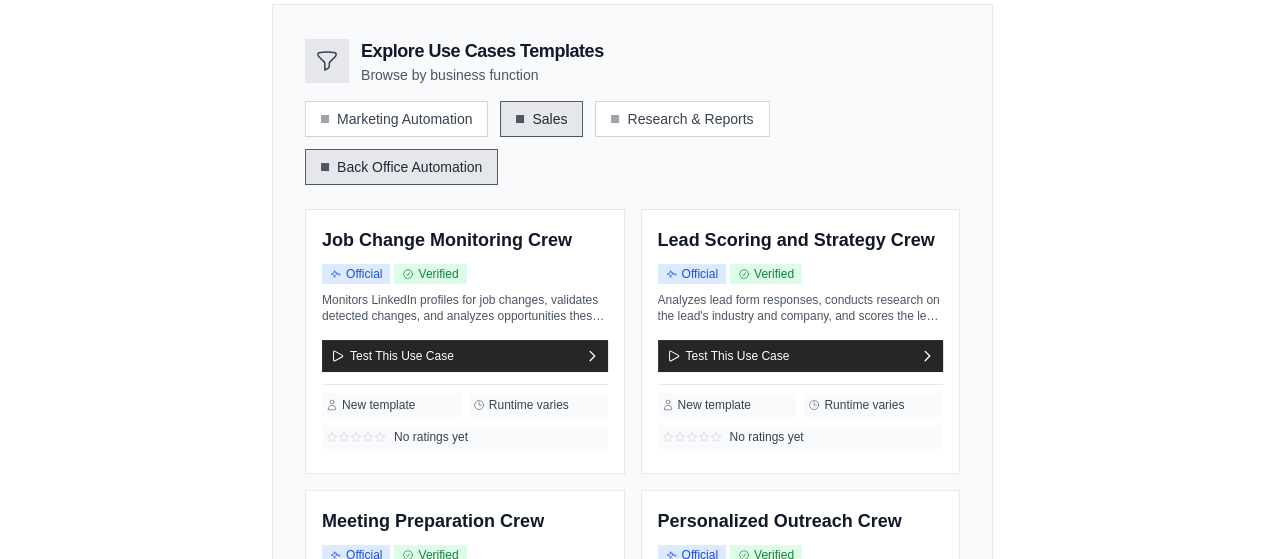 click on "Sales" at bounding box center [541, 119] 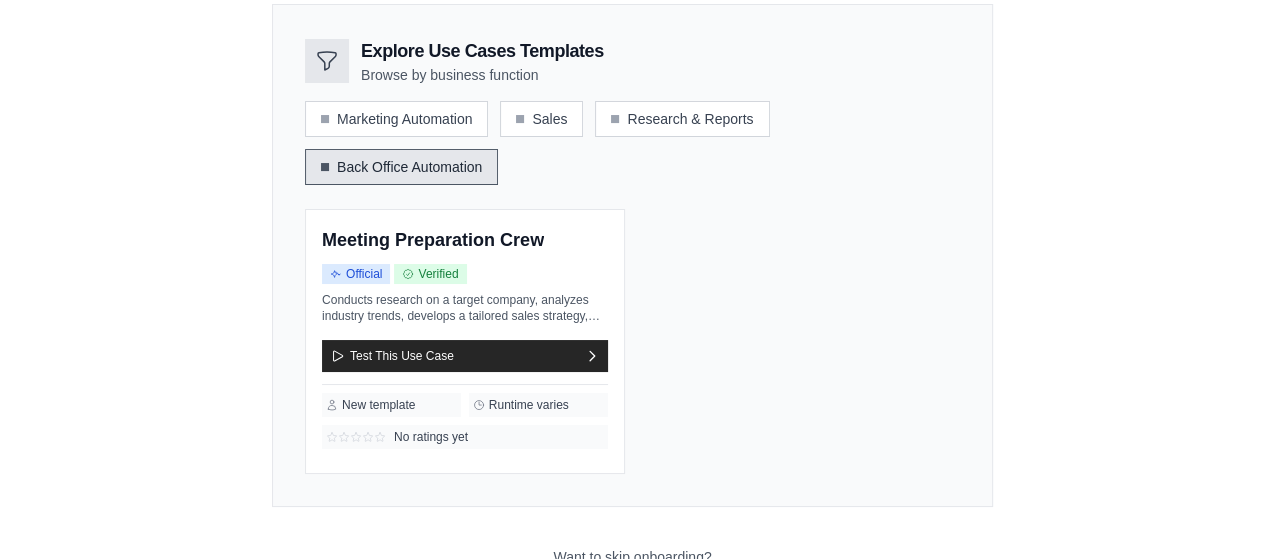 click on "Explore Use Cases Templates
Browse by business function
Marketing Automation
Sales
Research & Reports
Back Office Automation" at bounding box center [632, 111] 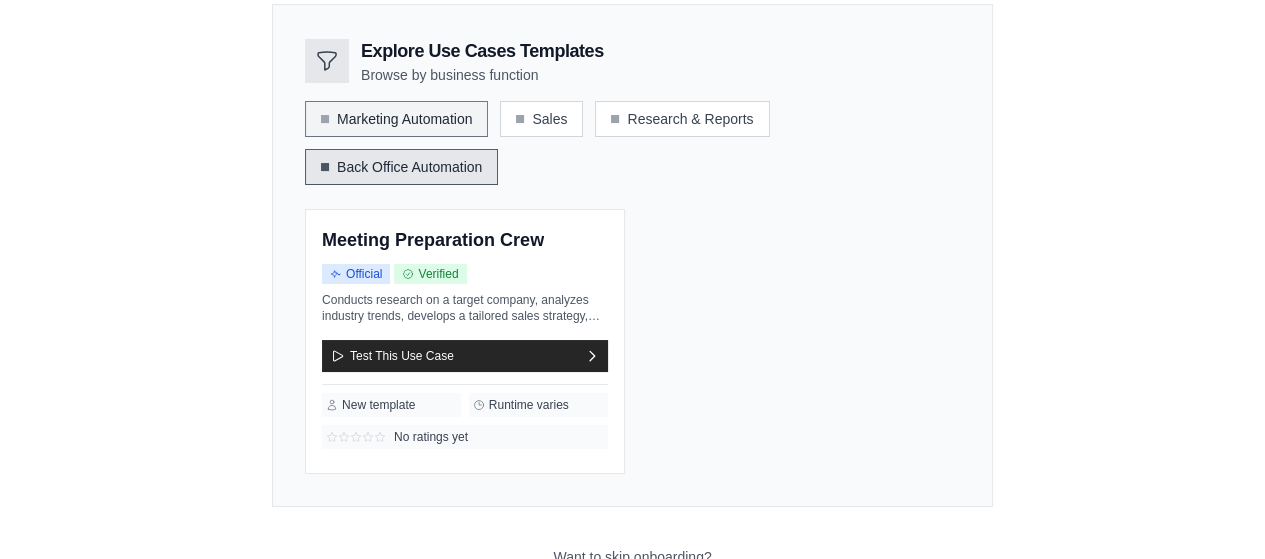 click on "Marketing Automation" at bounding box center (396, 119) 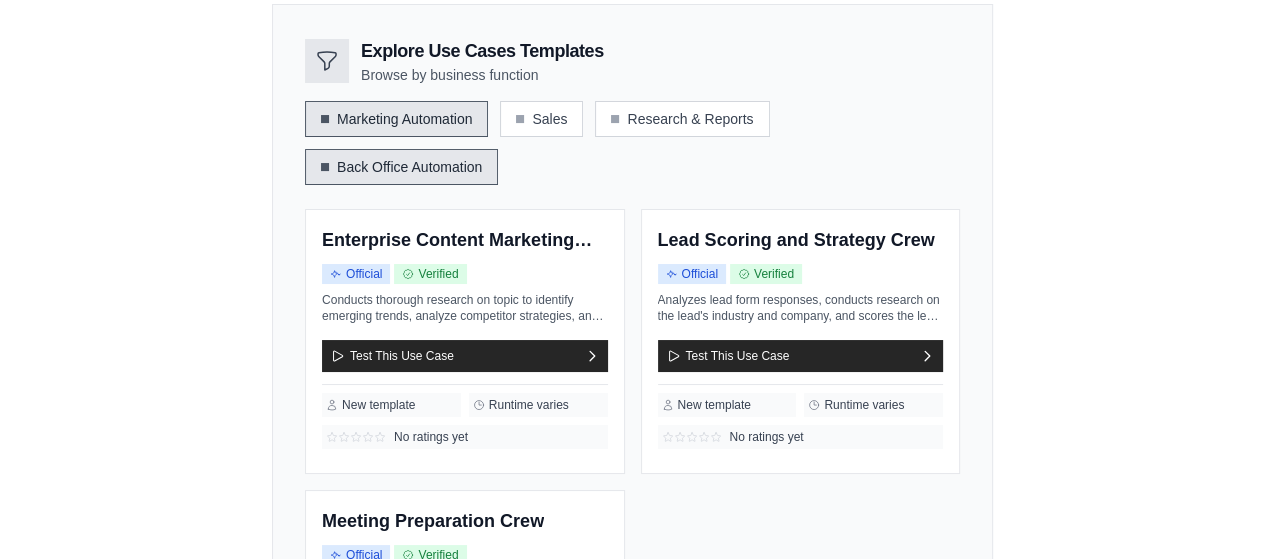 click on "Back Office Automation" at bounding box center (401, 167) 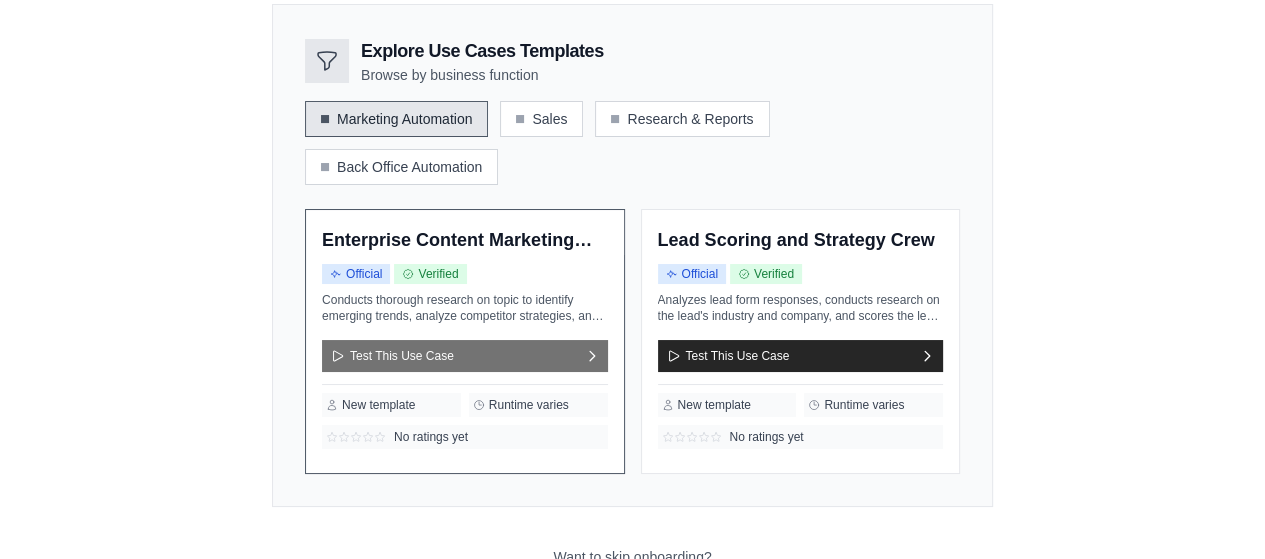 click on "Test This Use Case" at bounding box center [465, 356] 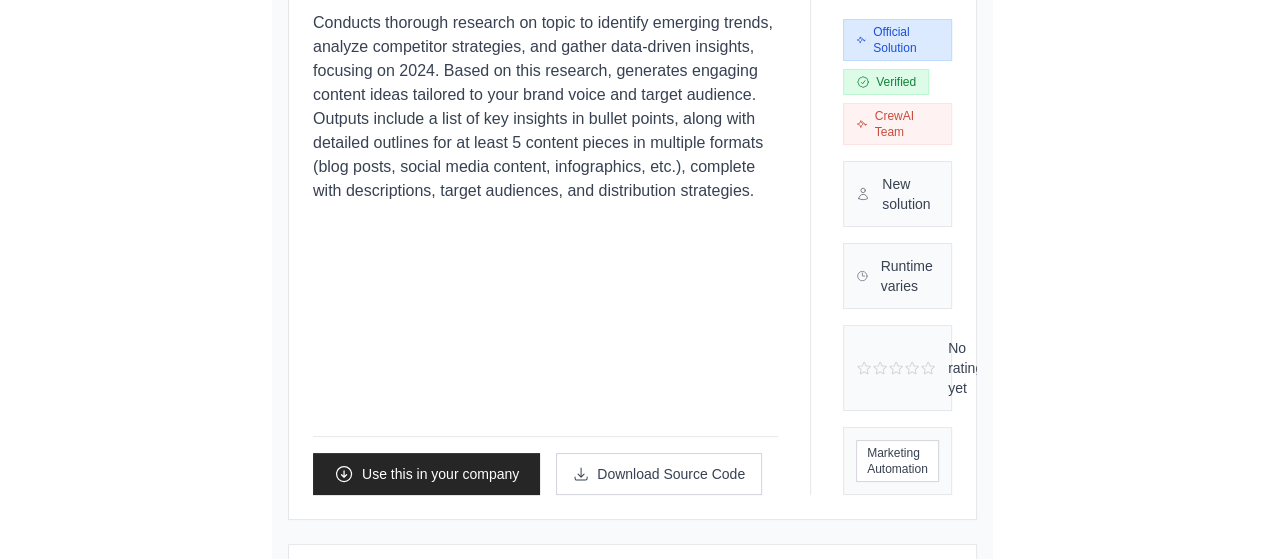 scroll, scrollTop: 0, scrollLeft: 0, axis: both 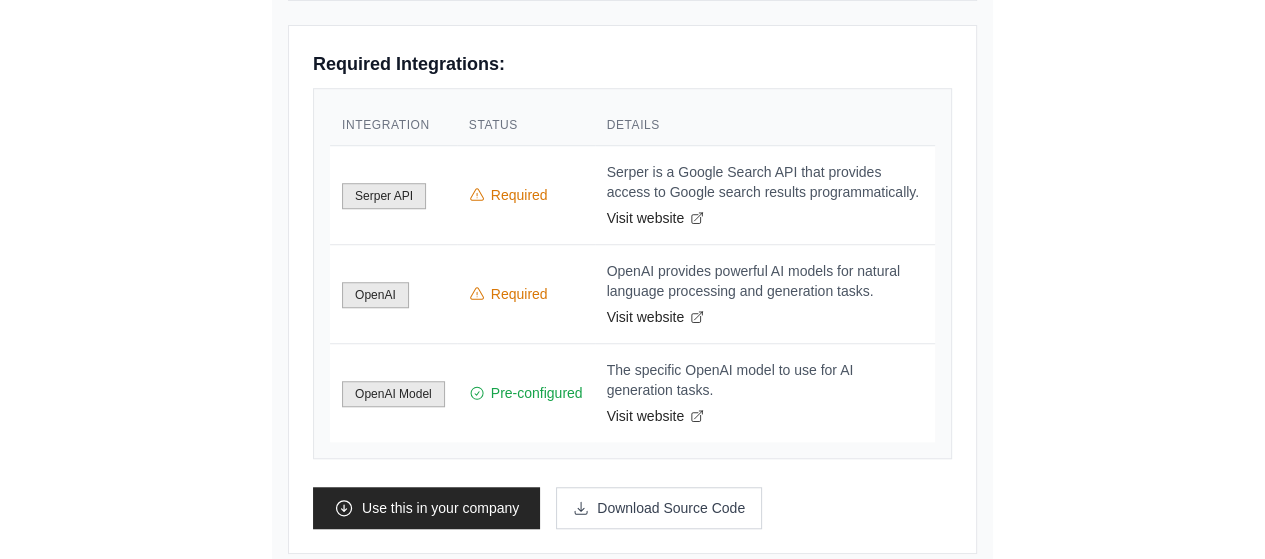 click on "Go to the dashboard!" at bounding box center [633, 696] 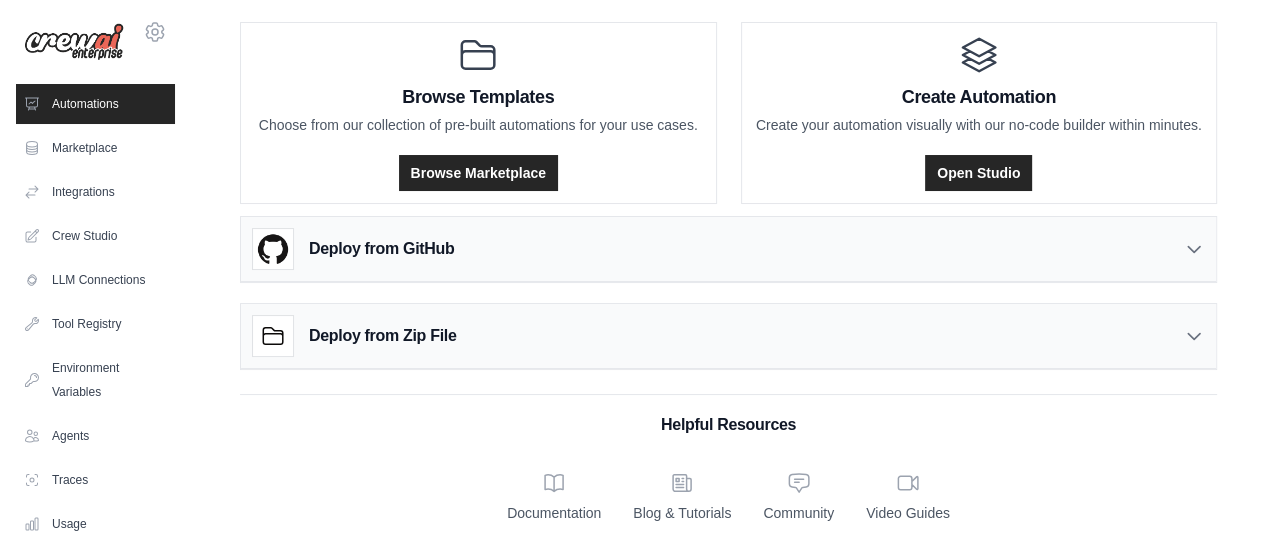 scroll, scrollTop: 0, scrollLeft: 0, axis: both 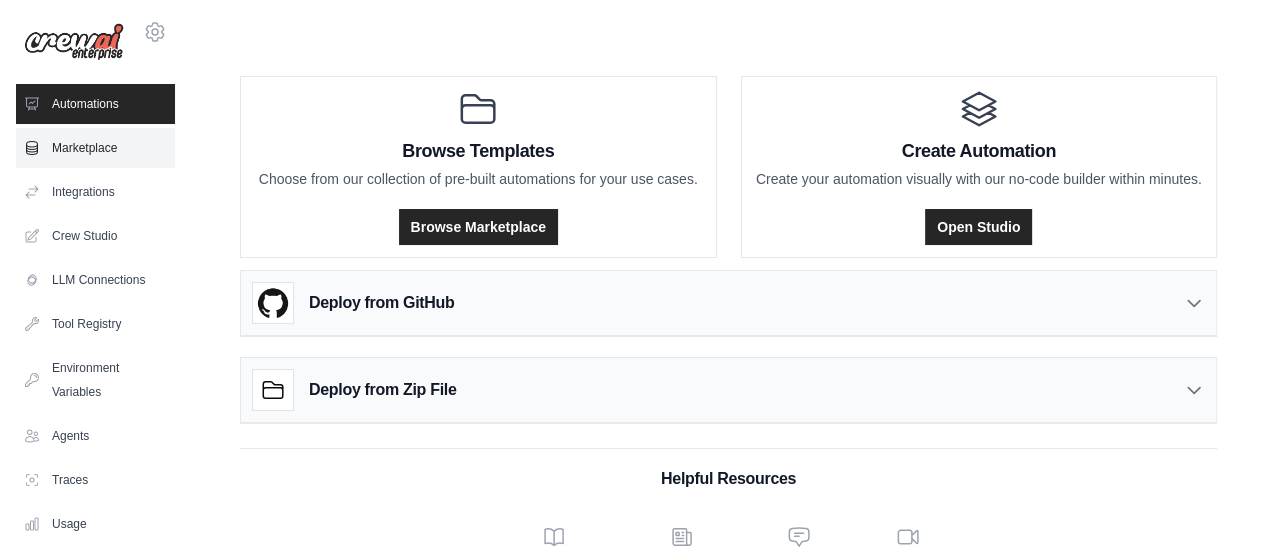 click on "Marketplace" at bounding box center (95, 148) 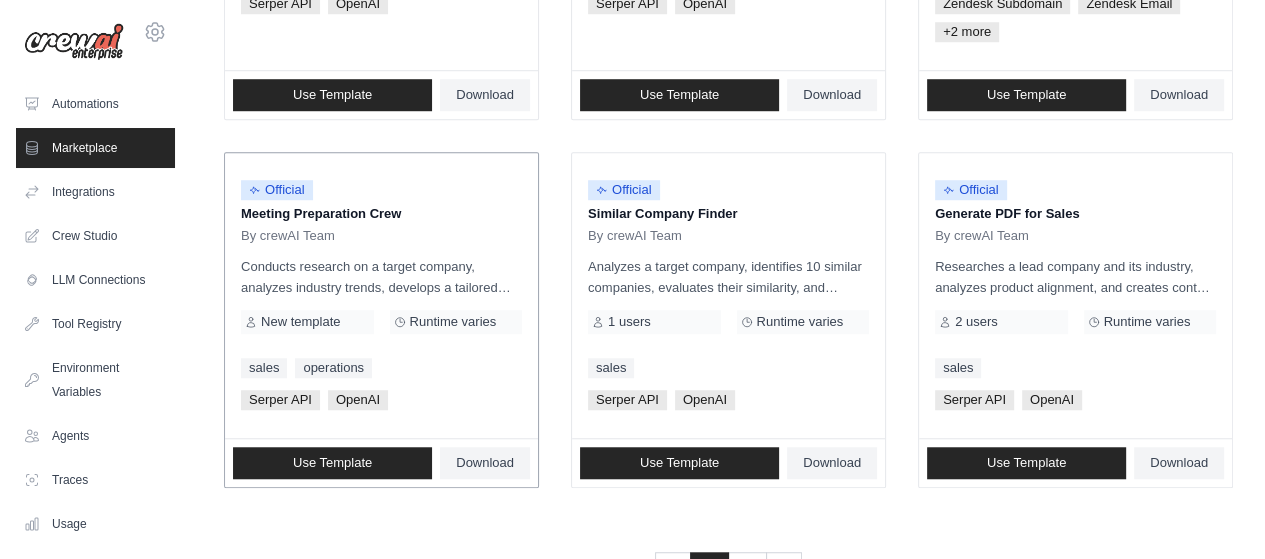 scroll, scrollTop: 1347, scrollLeft: 0, axis: vertical 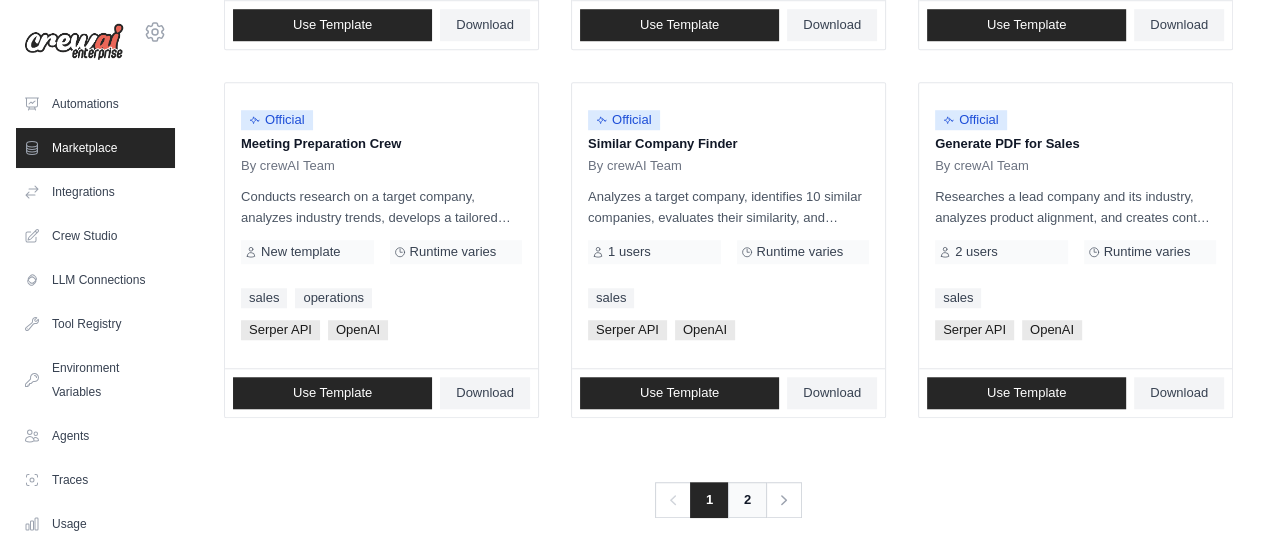 click on "2" at bounding box center (747, 500) 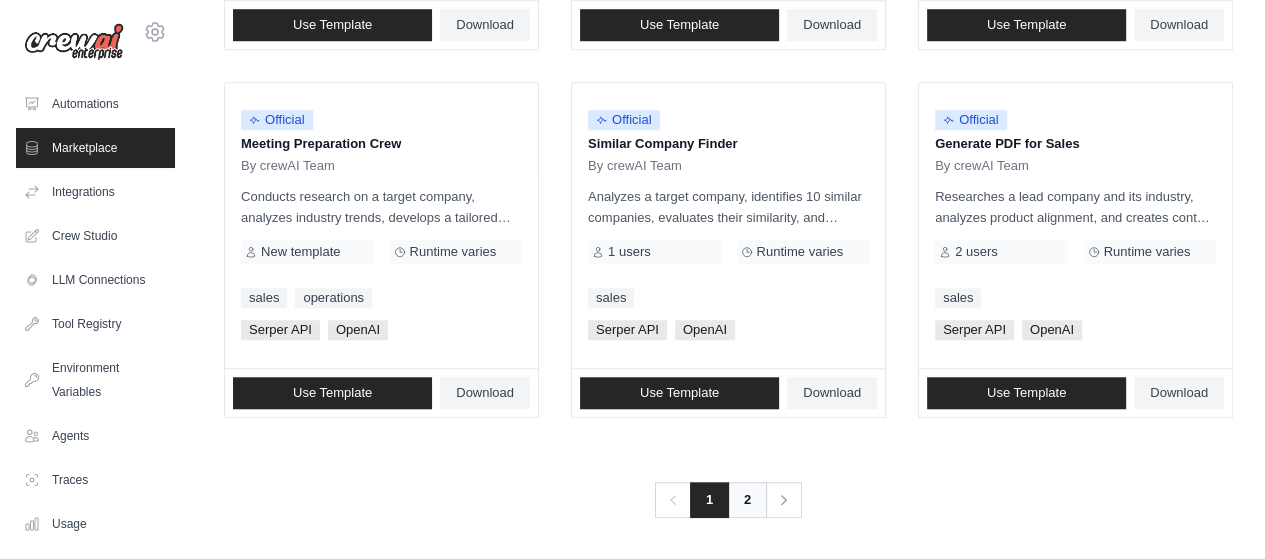 scroll, scrollTop: 0, scrollLeft: 0, axis: both 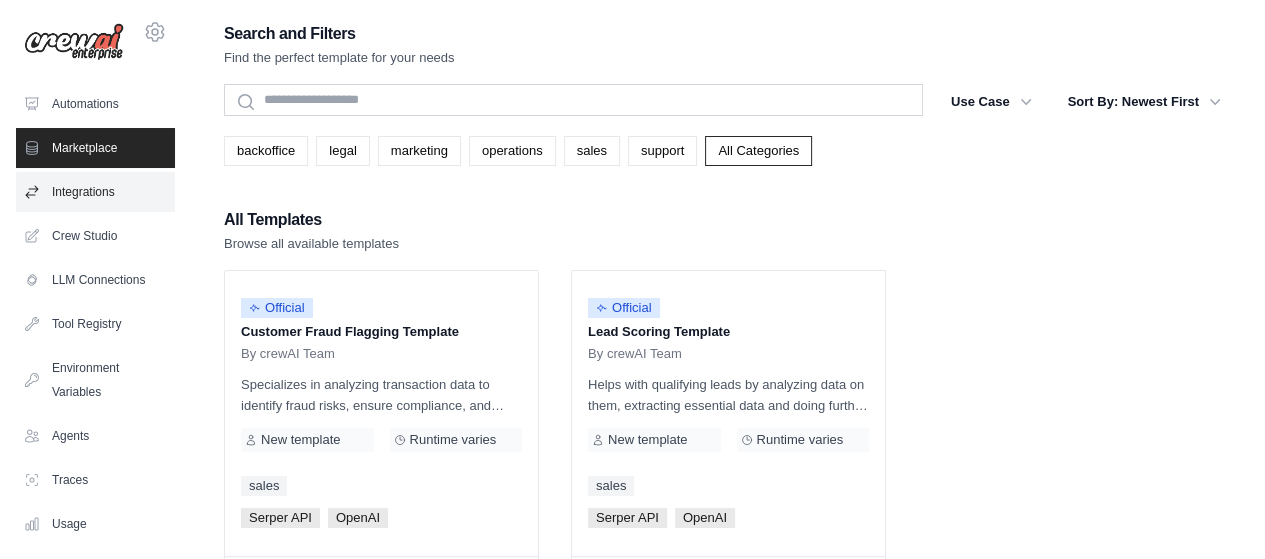 click on "Integrations" at bounding box center (95, 192) 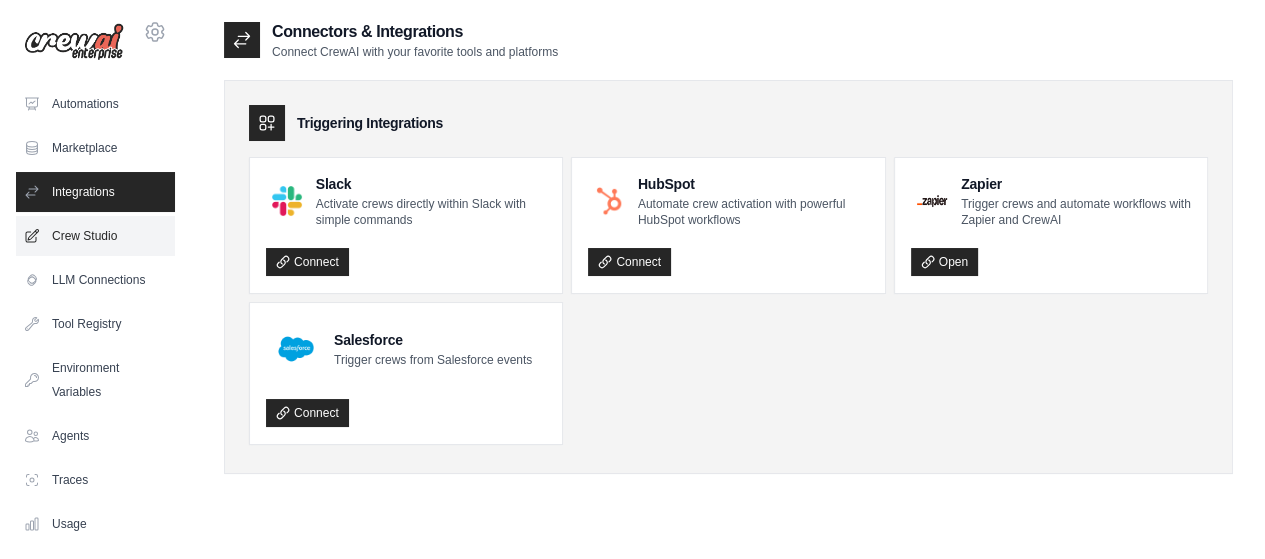 click on "Crew Studio" at bounding box center (95, 236) 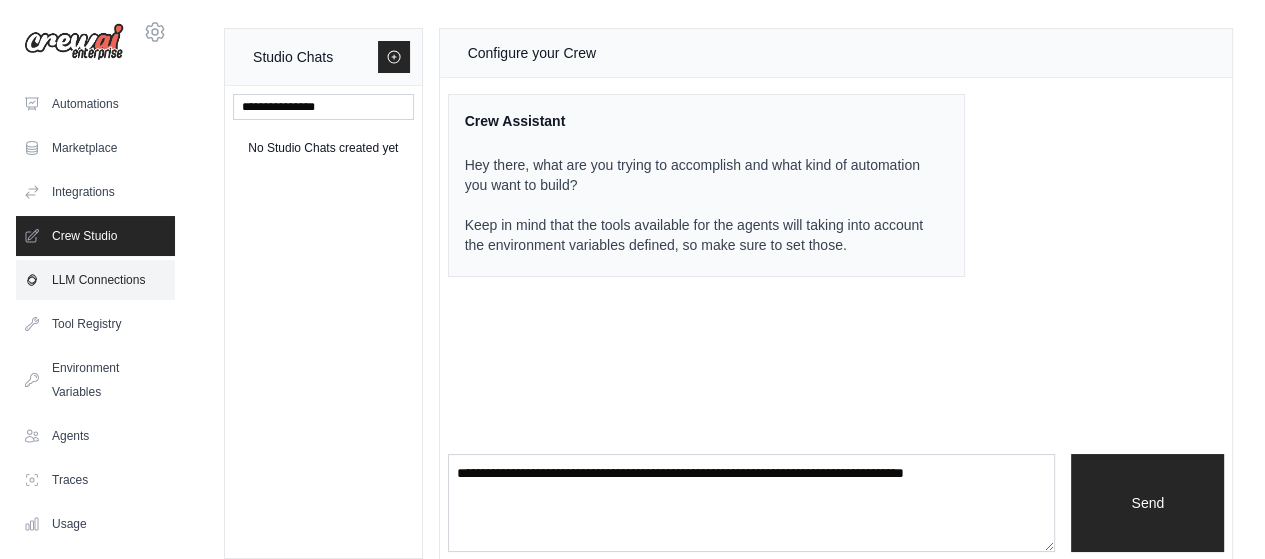 click on "LLM Connections" at bounding box center (95, 280) 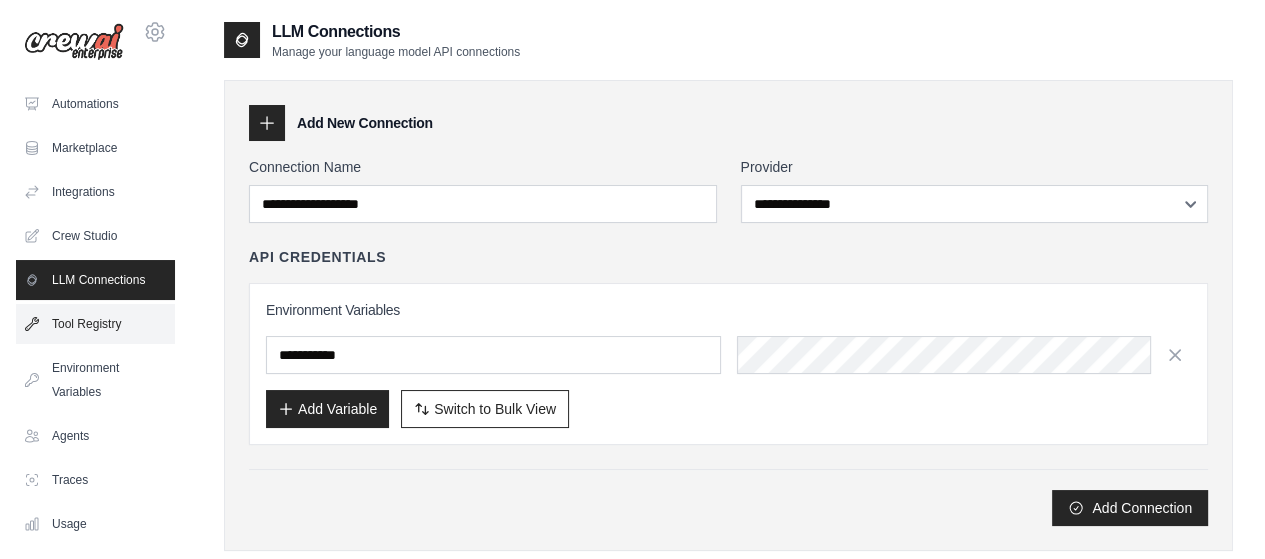 click on "Tool Registry" at bounding box center [95, 324] 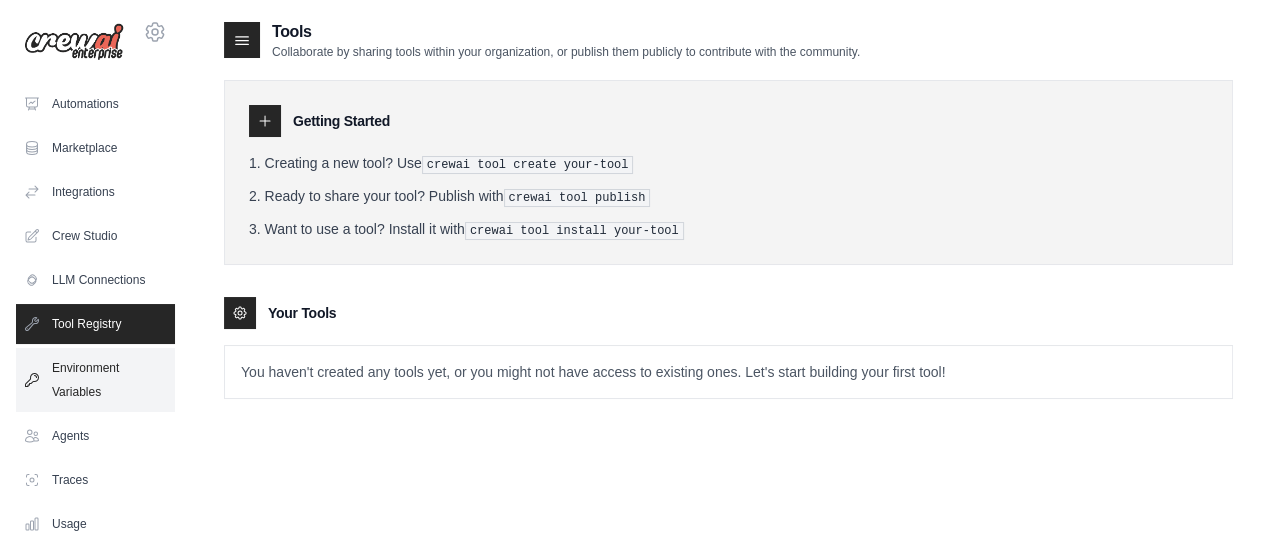 click on "Environment Variables" at bounding box center (95, 380) 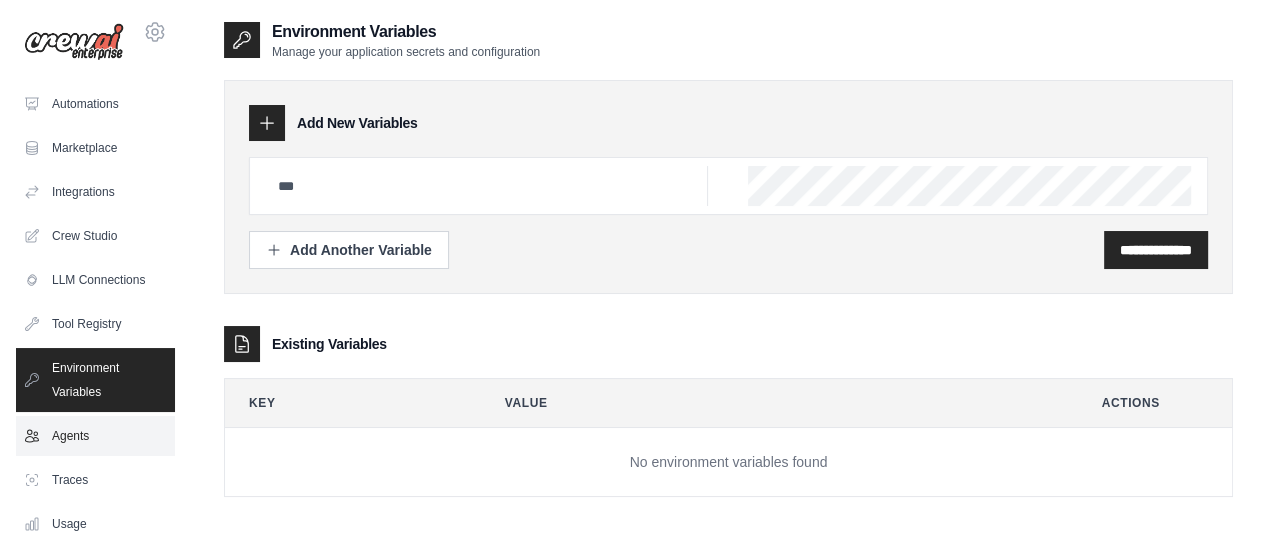 click on "Agents" at bounding box center [95, 436] 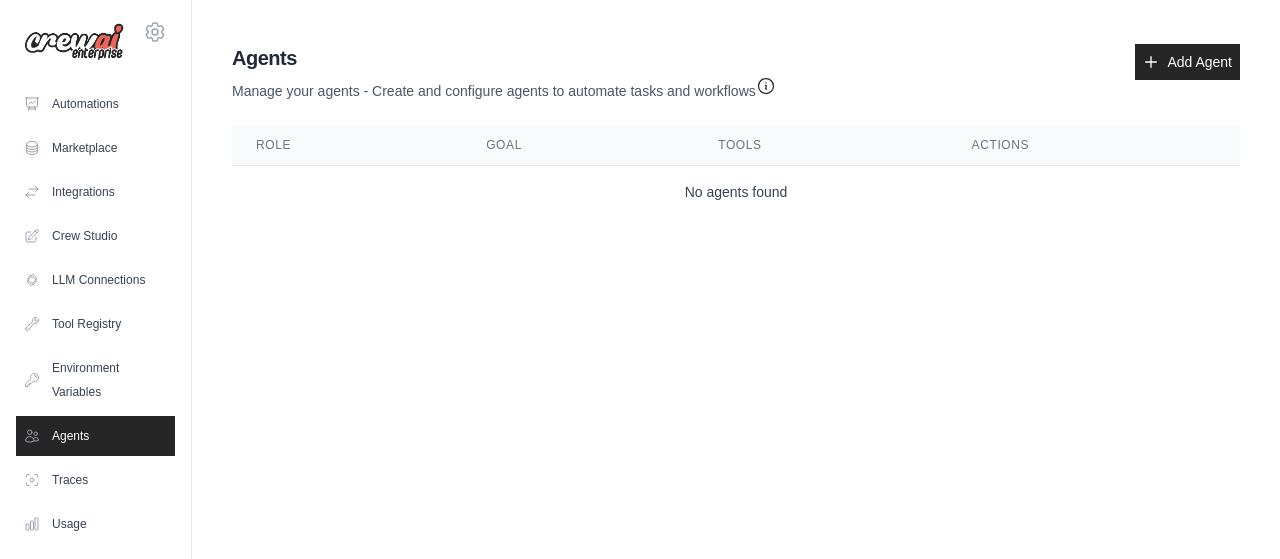 click on "Traces" at bounding box center [95, 480] 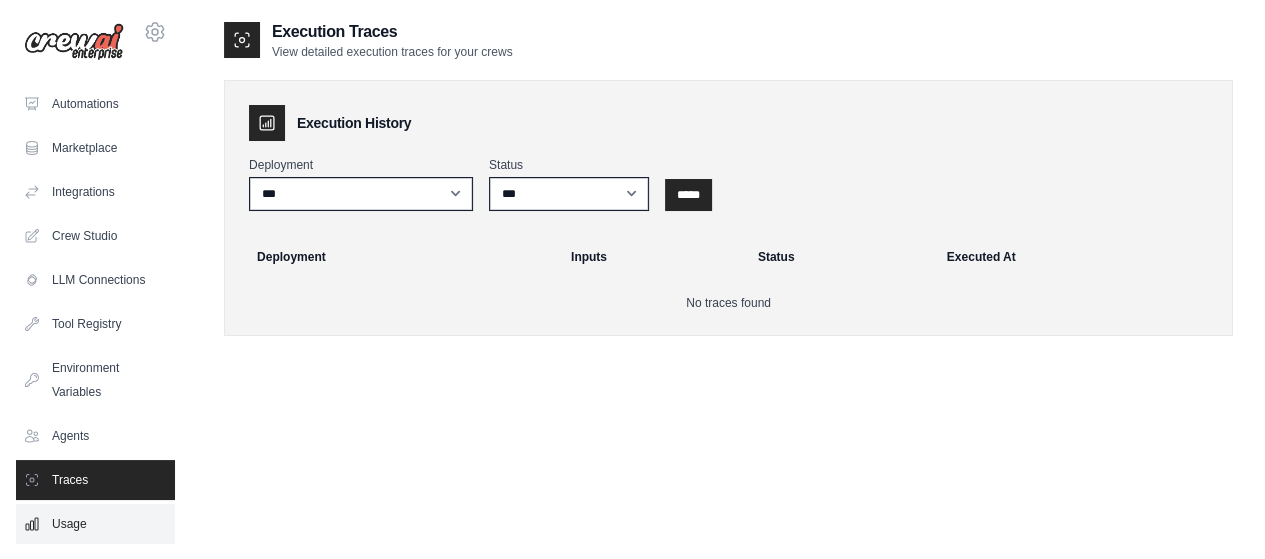 click on "Usage" at bounding box center [95, 524] 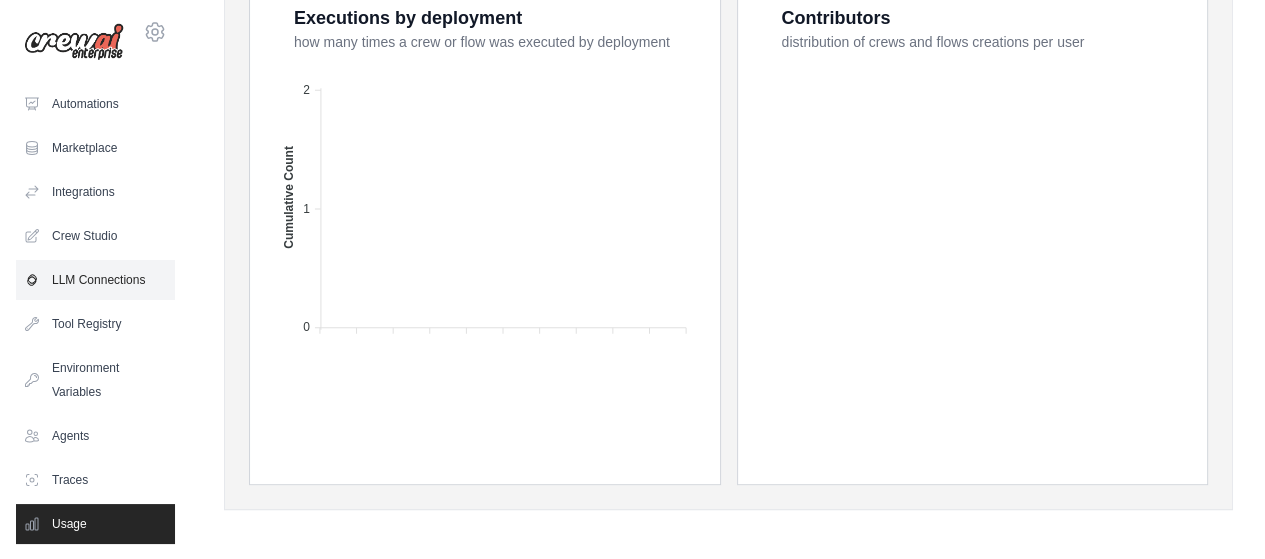 scroll, scrollTop: 0, scrollLeft: 0, axis: both 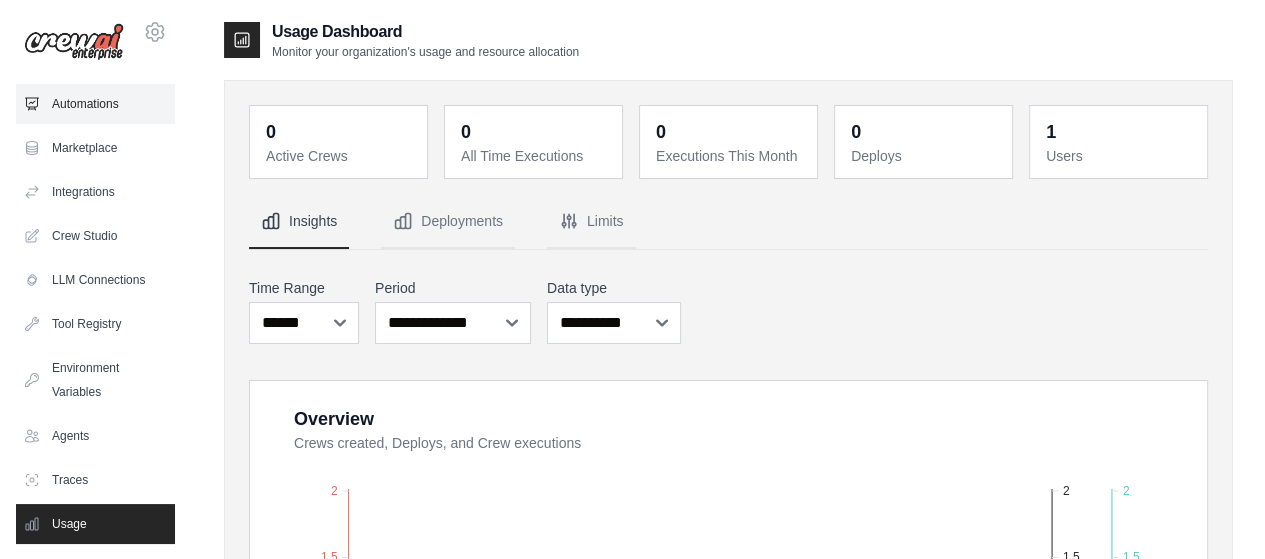 click on "Automations" at bounding box center (95, 104) 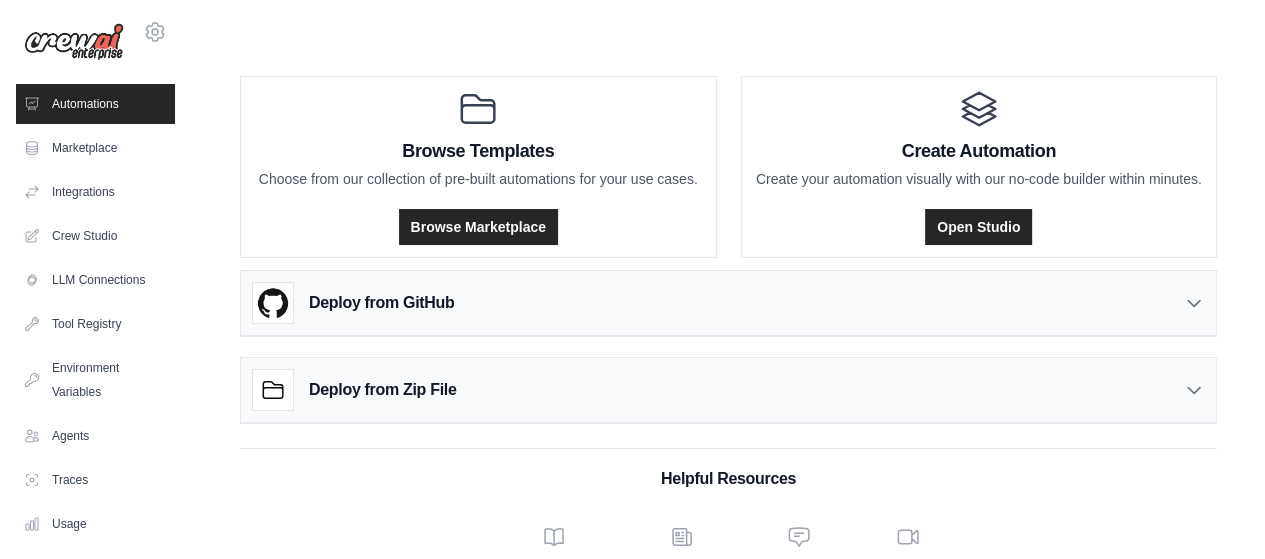 click 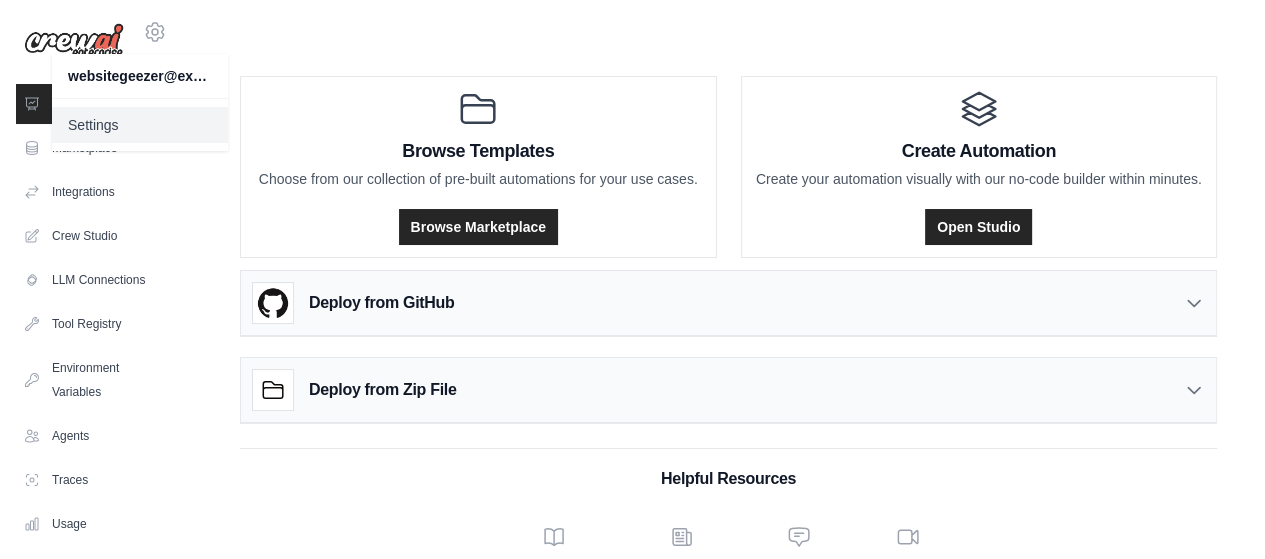 click on "Settings" at bounding box center [140, 125] 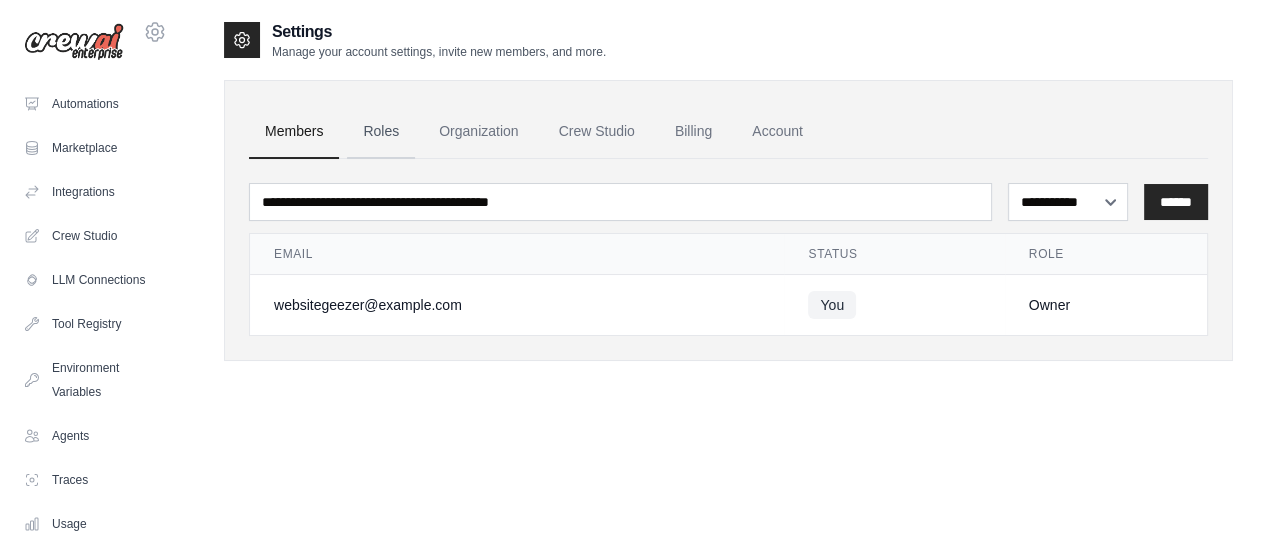 click on "Roles" at bounding box center (381, 132) 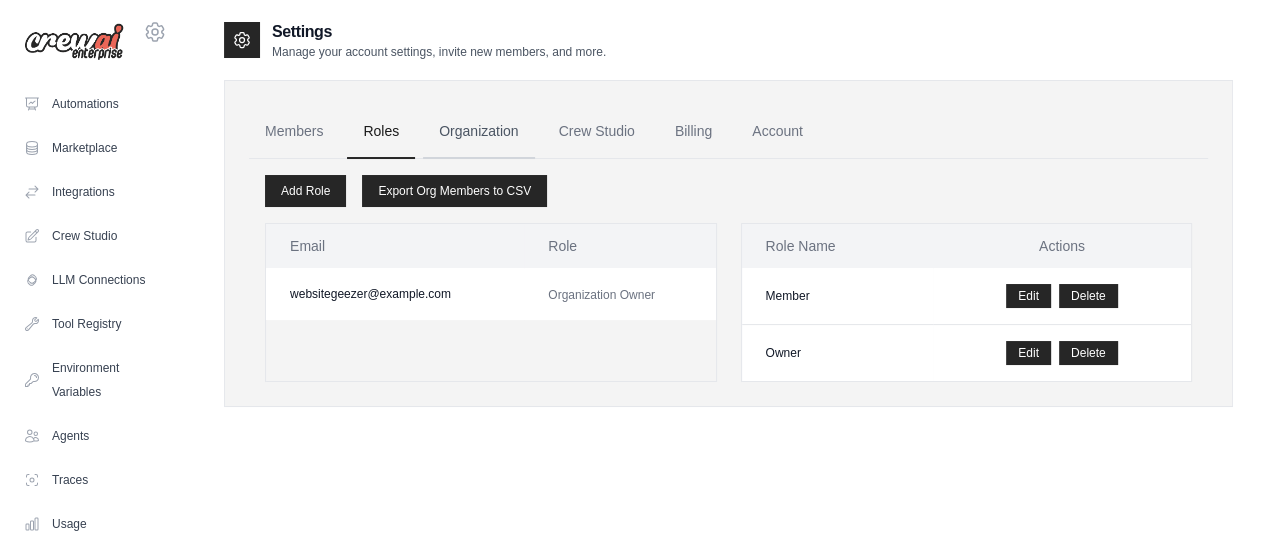 click on "Organization" at bounding box center (478, 132) 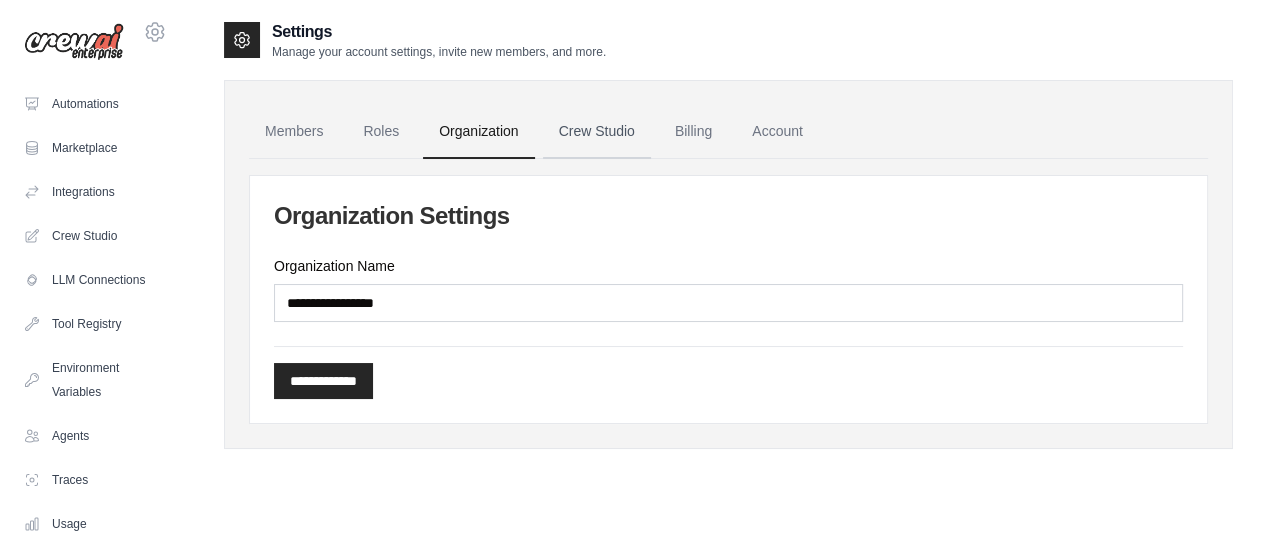 click on "Crew Studio" at bounding box center (597, 132) 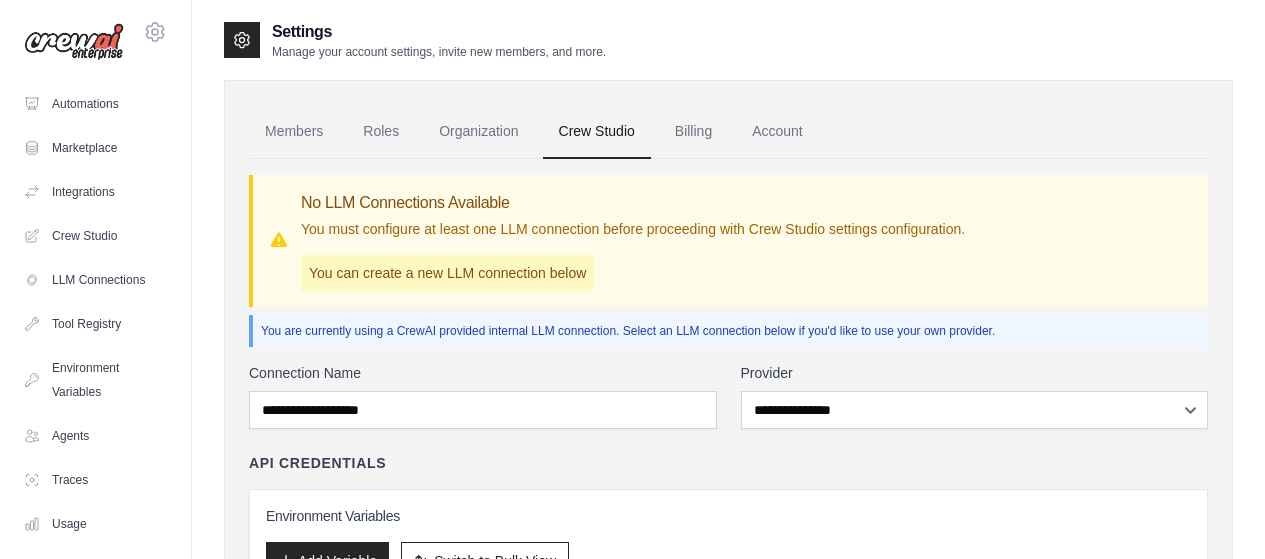 scroll, scrollTop: 0, scrollLeft: 0, axis: both 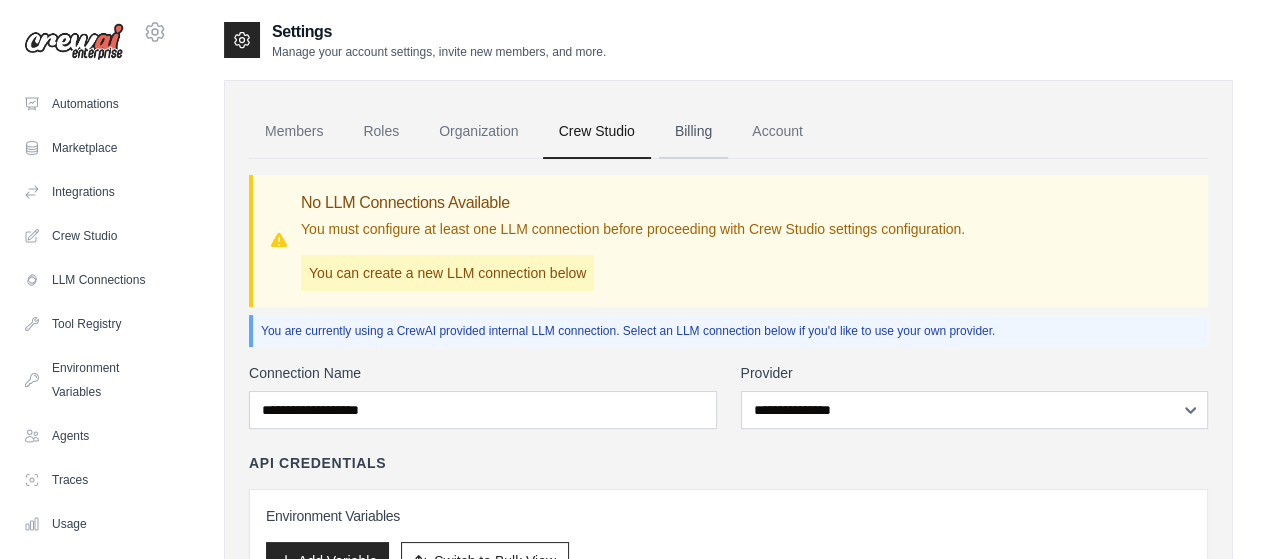 click on "Billing" at bounding box center (693, 132) 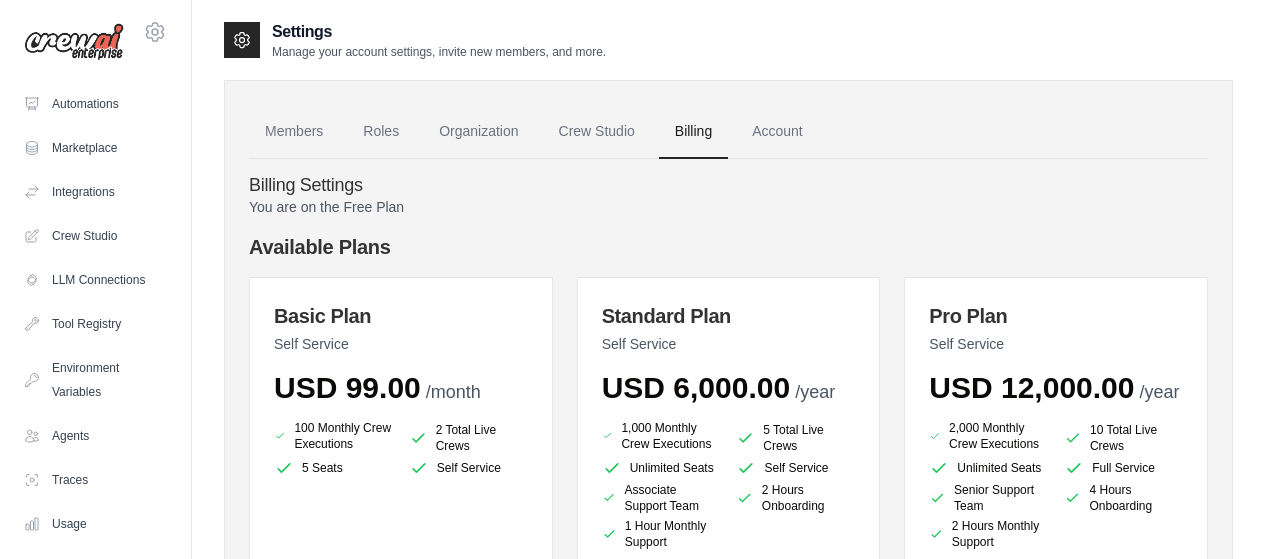 scroll, scrollTop: 0, scrollLeft: 0, axis: both 